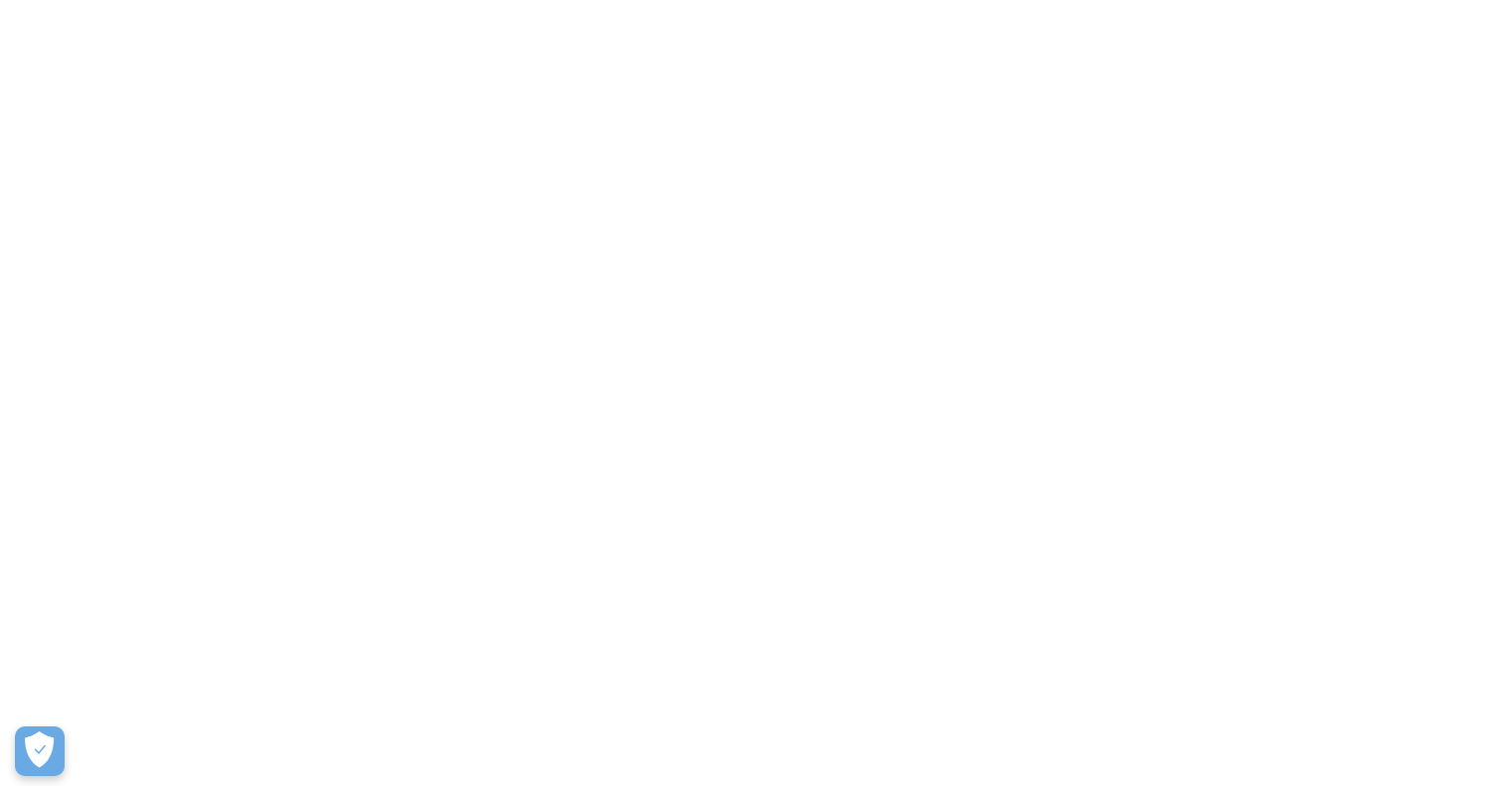 scroll, scrollTop: 0, scrollLeft: 0, axis: both 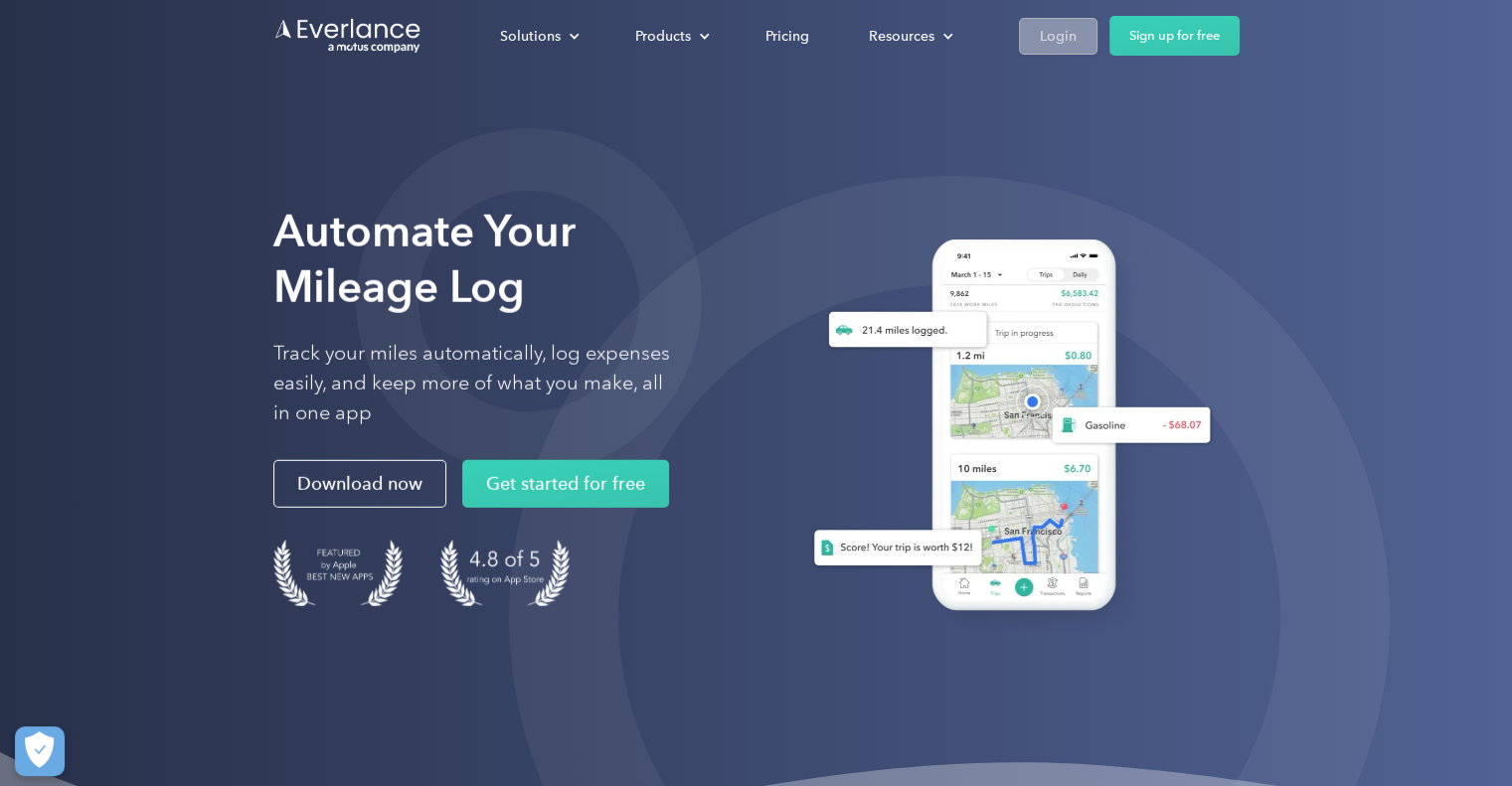 click on "Login" at bounding box center (1058, 36) 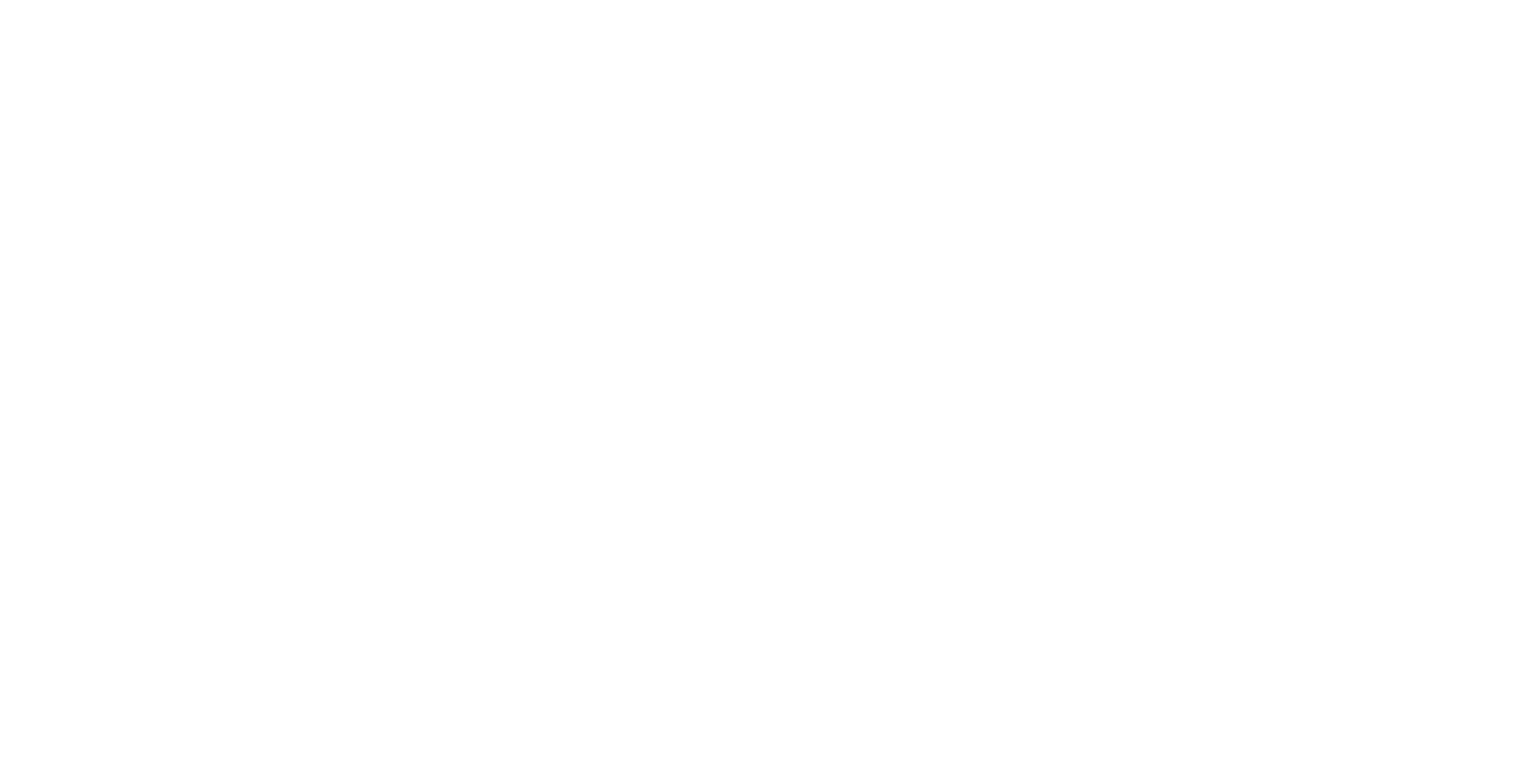 scroll, scrollTop: 0, scrollLeft: 0, axis: both 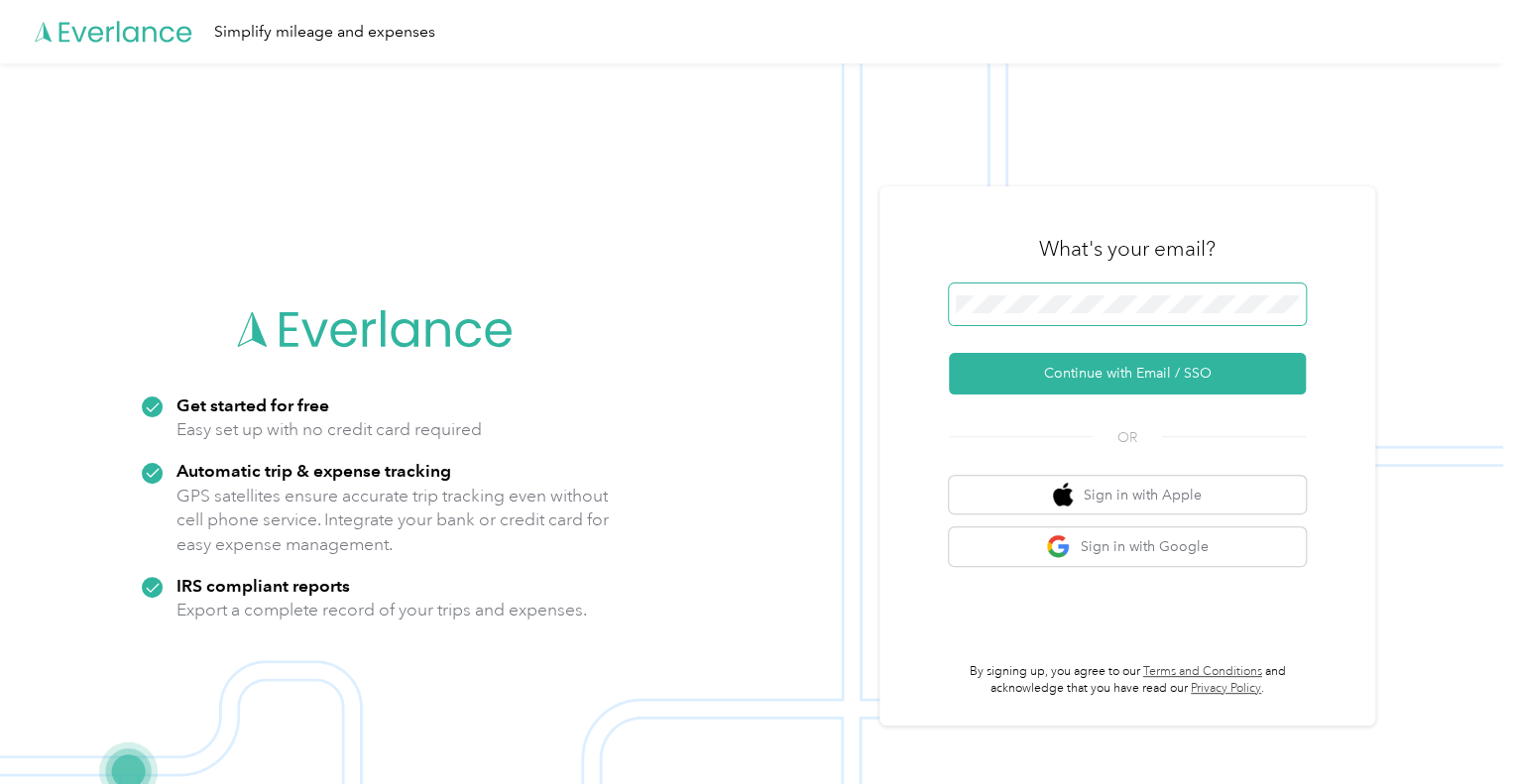 click at bounding box center [1127, 304] 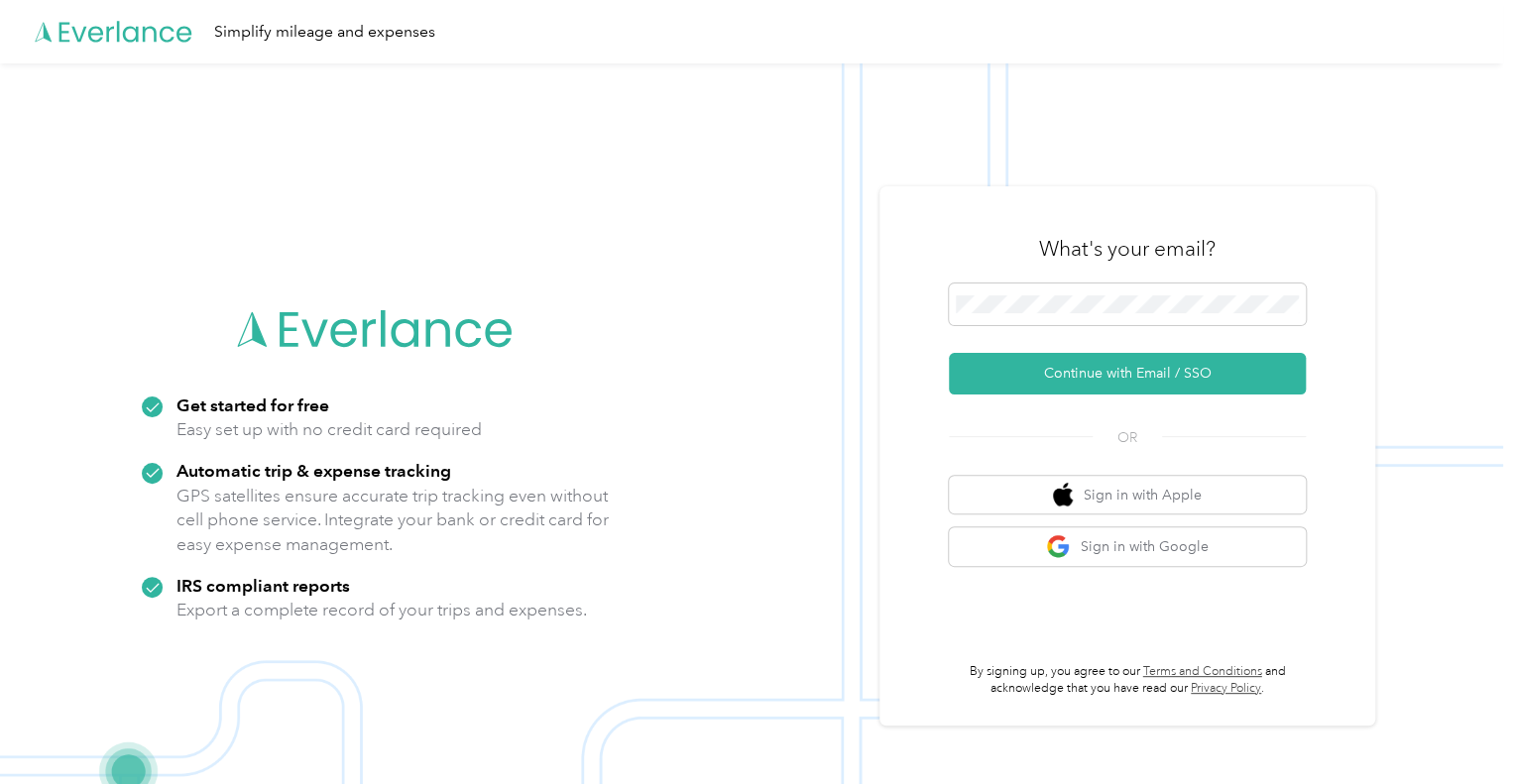 click on "What's your email? Continue with Email / SSO OR Sign in with Apple Sign in with Google By signing up, you agree to our   Terms and Conditions   and acknowledge that you have read our   Privacy Policy ." at bounding box center [1127, 456] 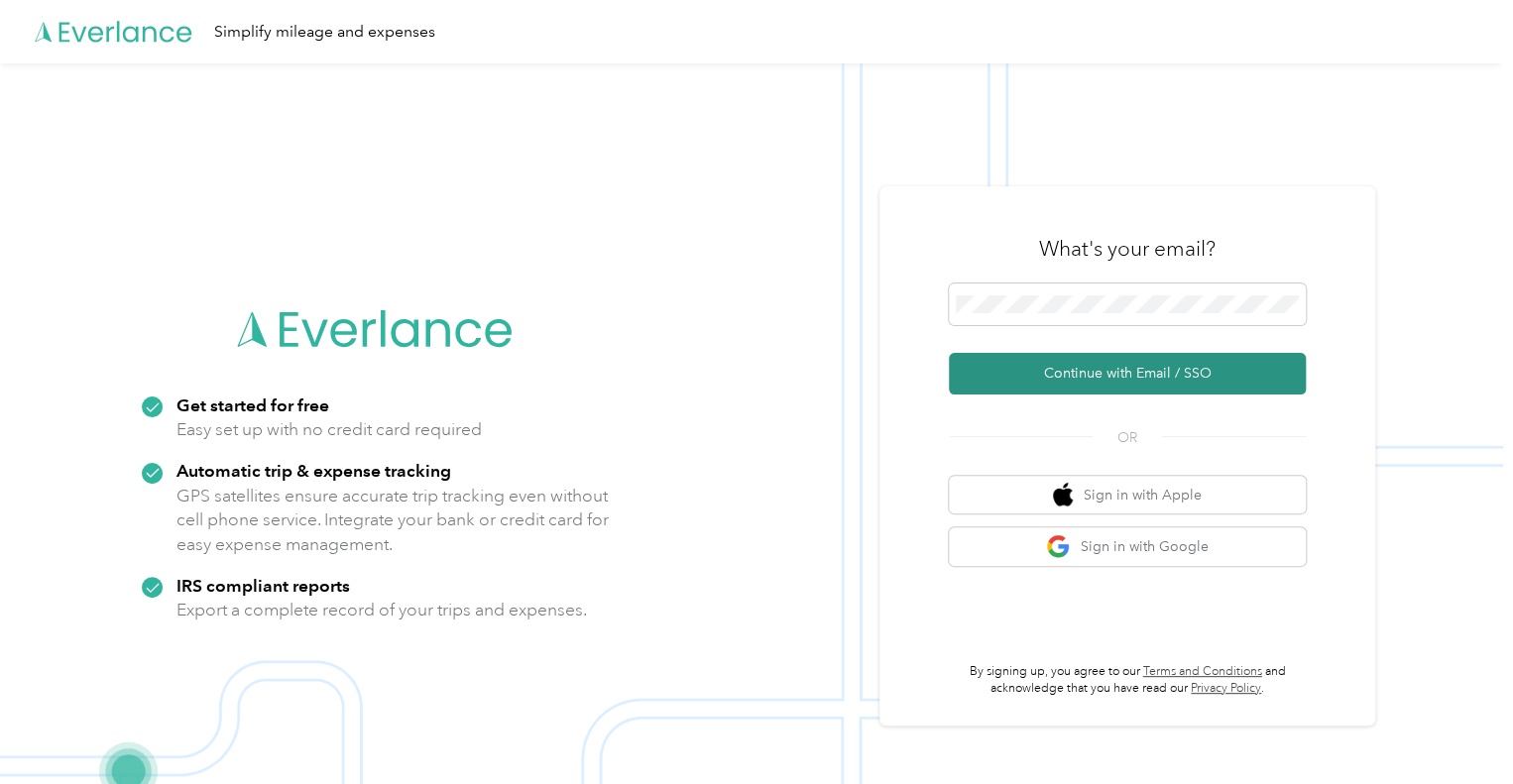 click on "Continue with Email / SSO" at bounding box center [1127, 374] 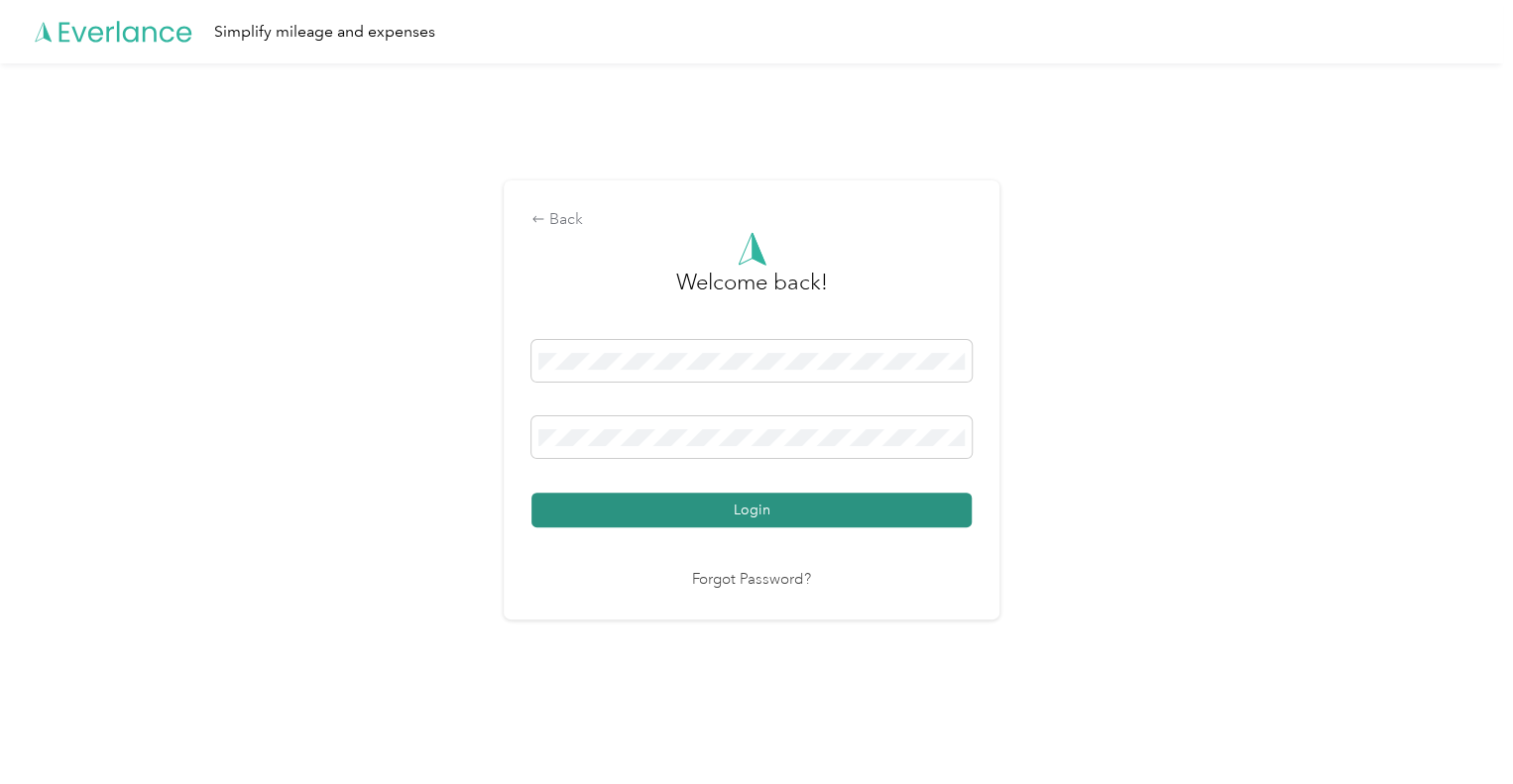 click on "Login" at bounding box center [752, 509] 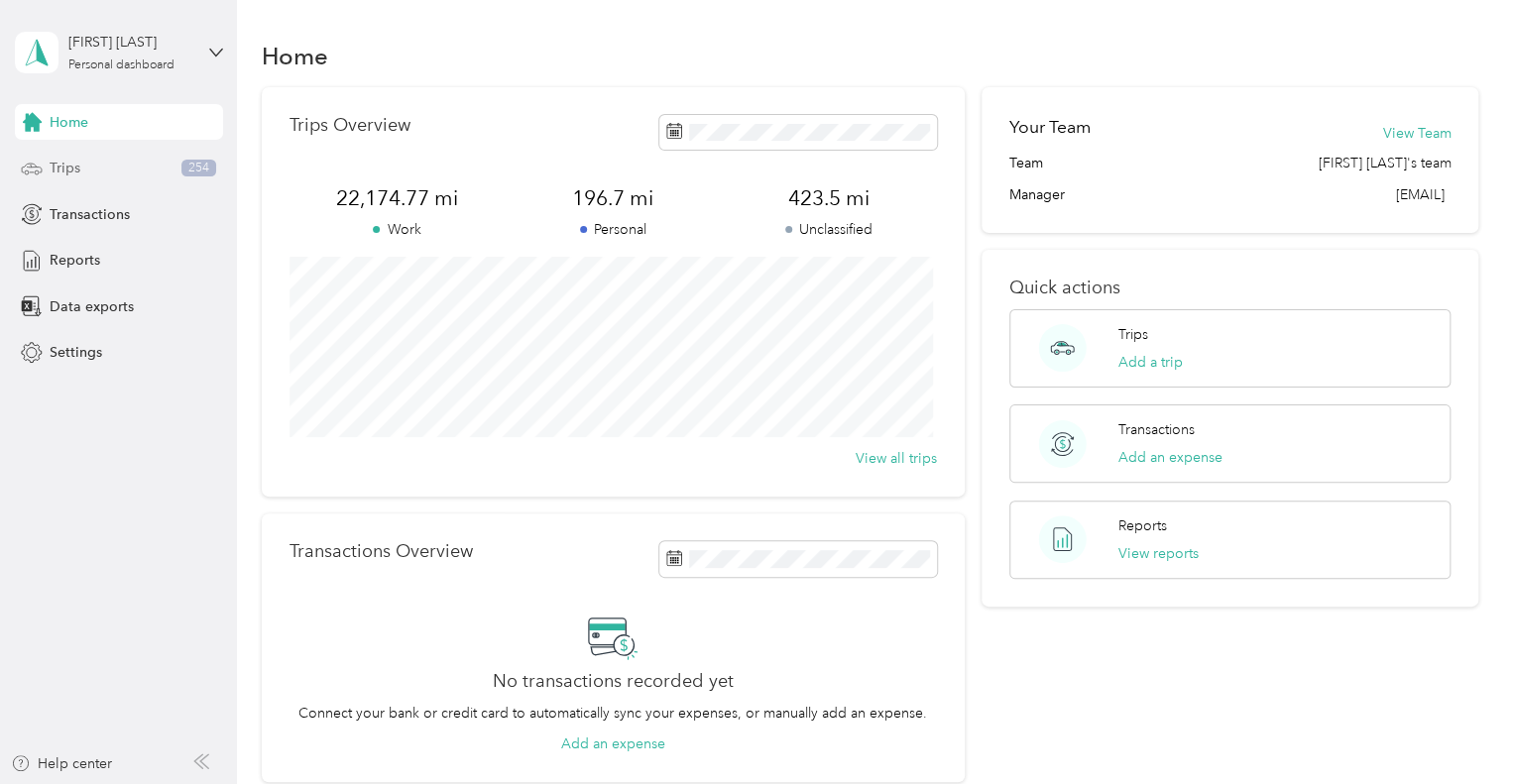 click on "Trips 254" at bounding box center [119, 168] 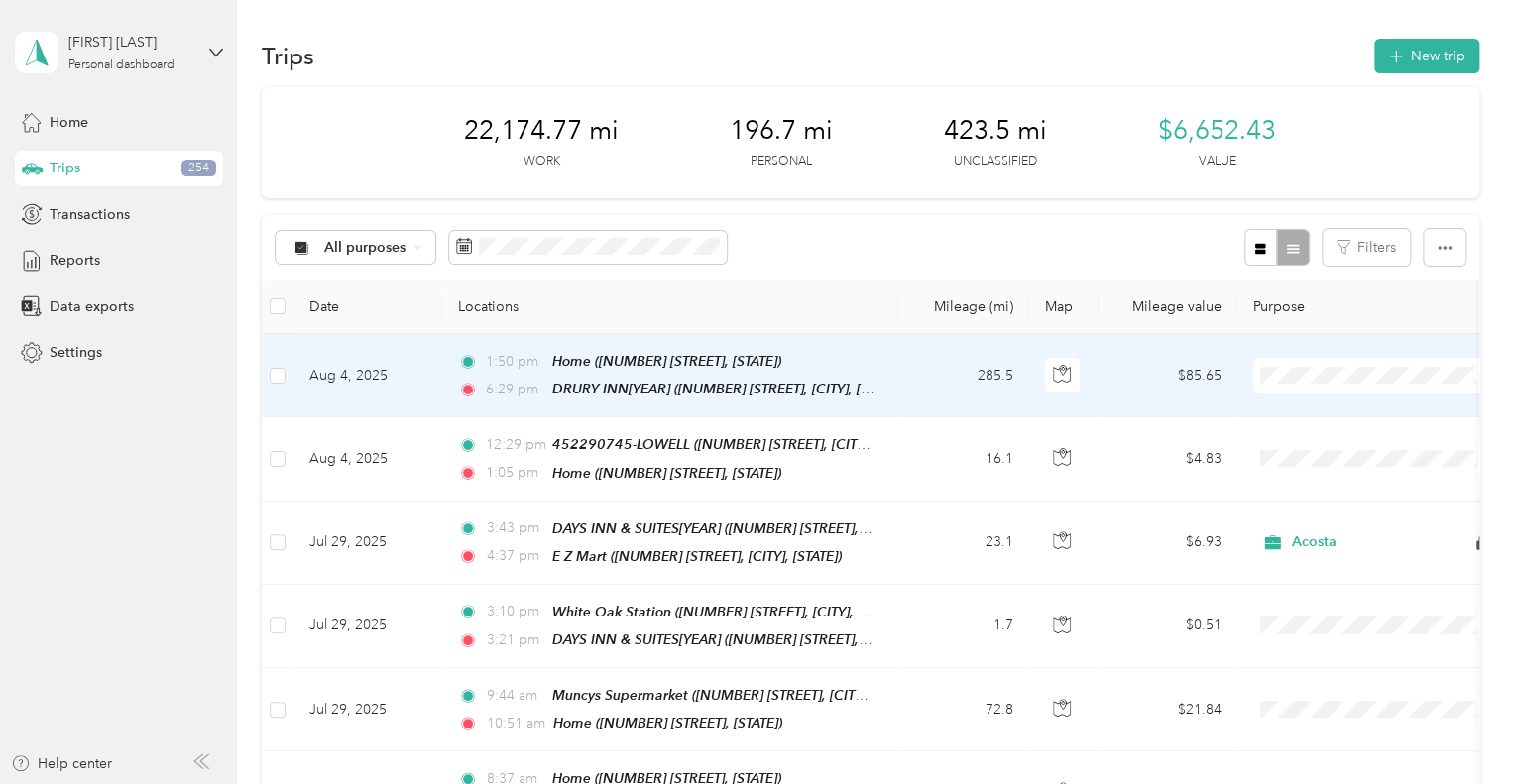 click on "Acosta" at bounding box center (1376, 410) 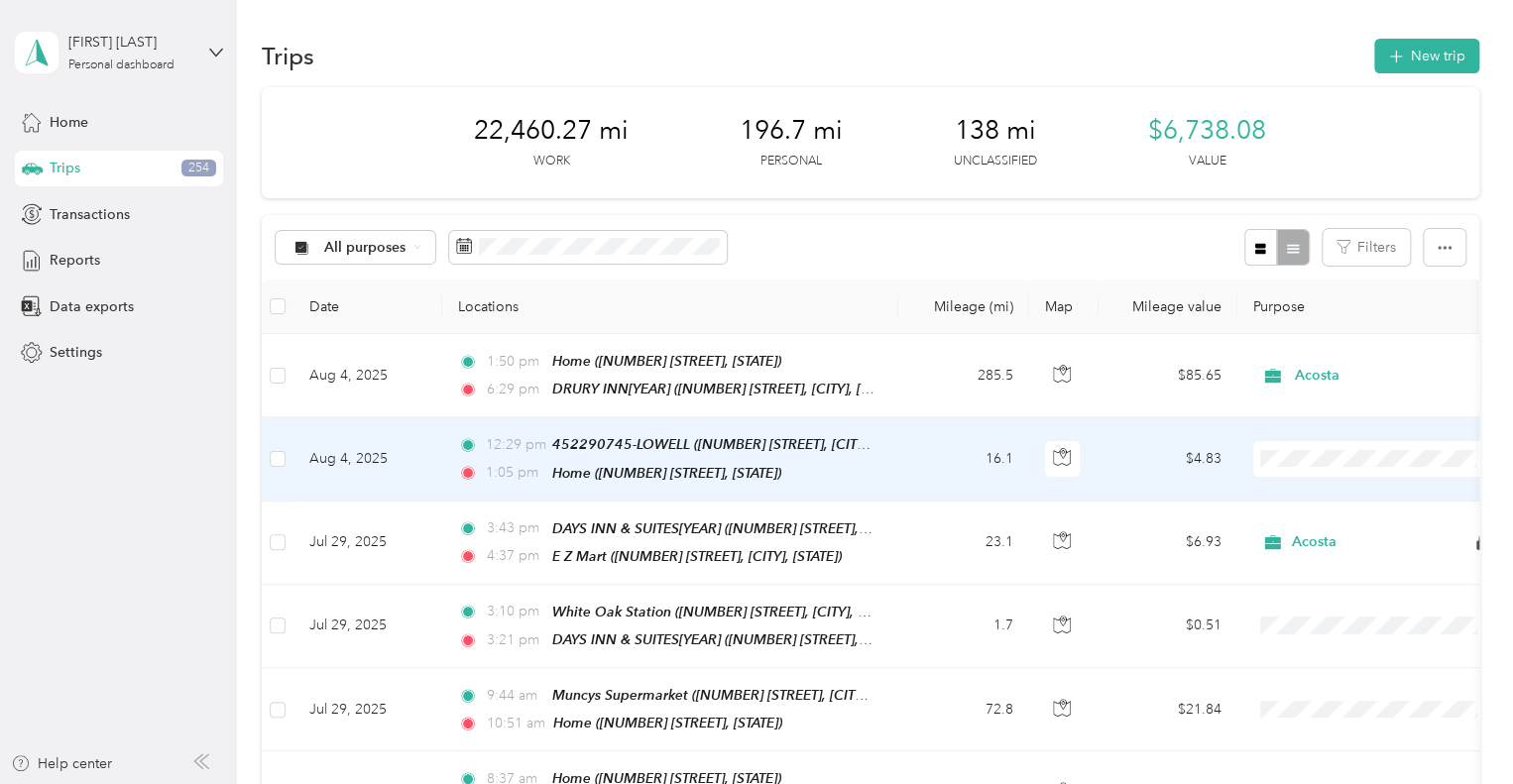 click on "Acosta" at bounding box center [1376, 481] 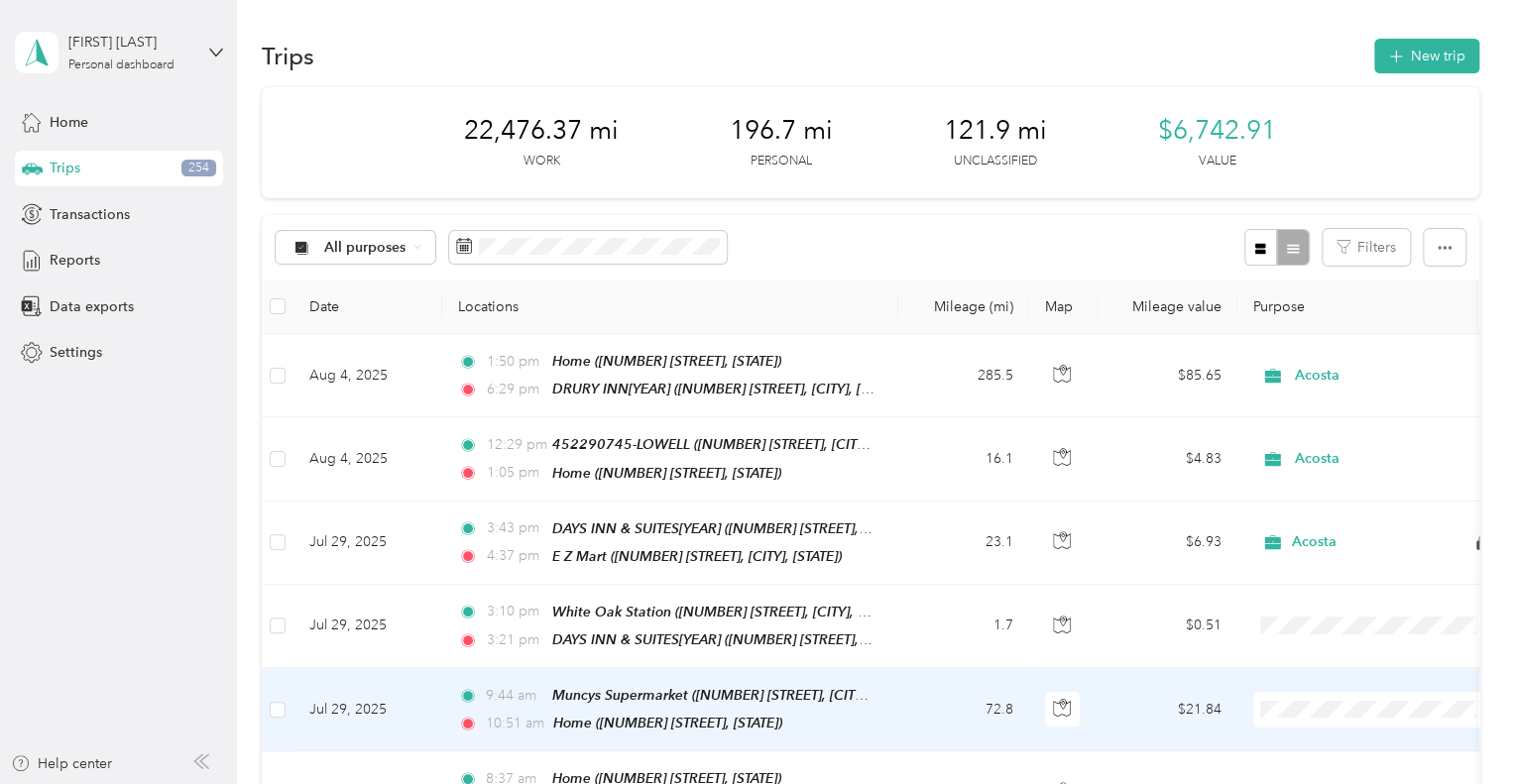 click on "Acosta" at bounding box center [1376, 616] 